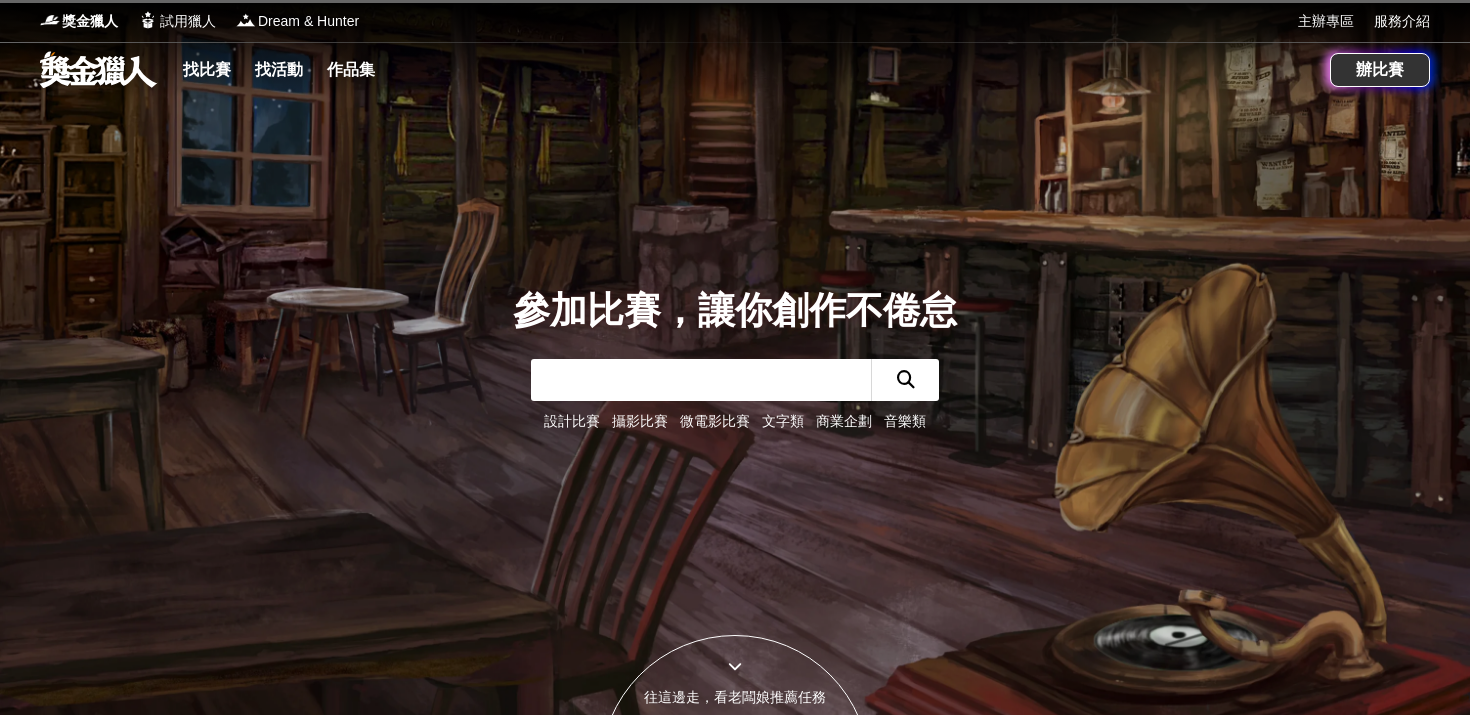 scroll, scrollTop: 0, scrollLeft: 0, axis: both 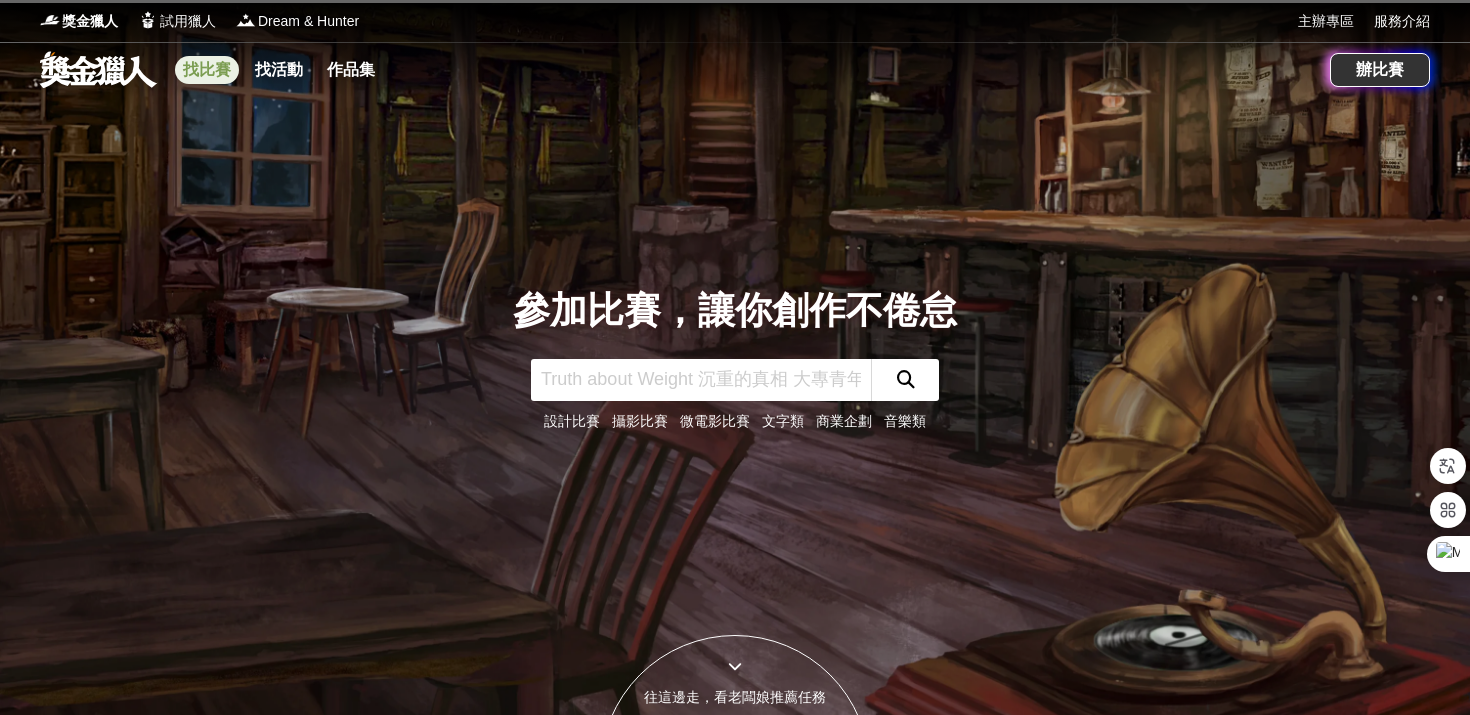 click on "找比賽" at bounding box center [207, 70] 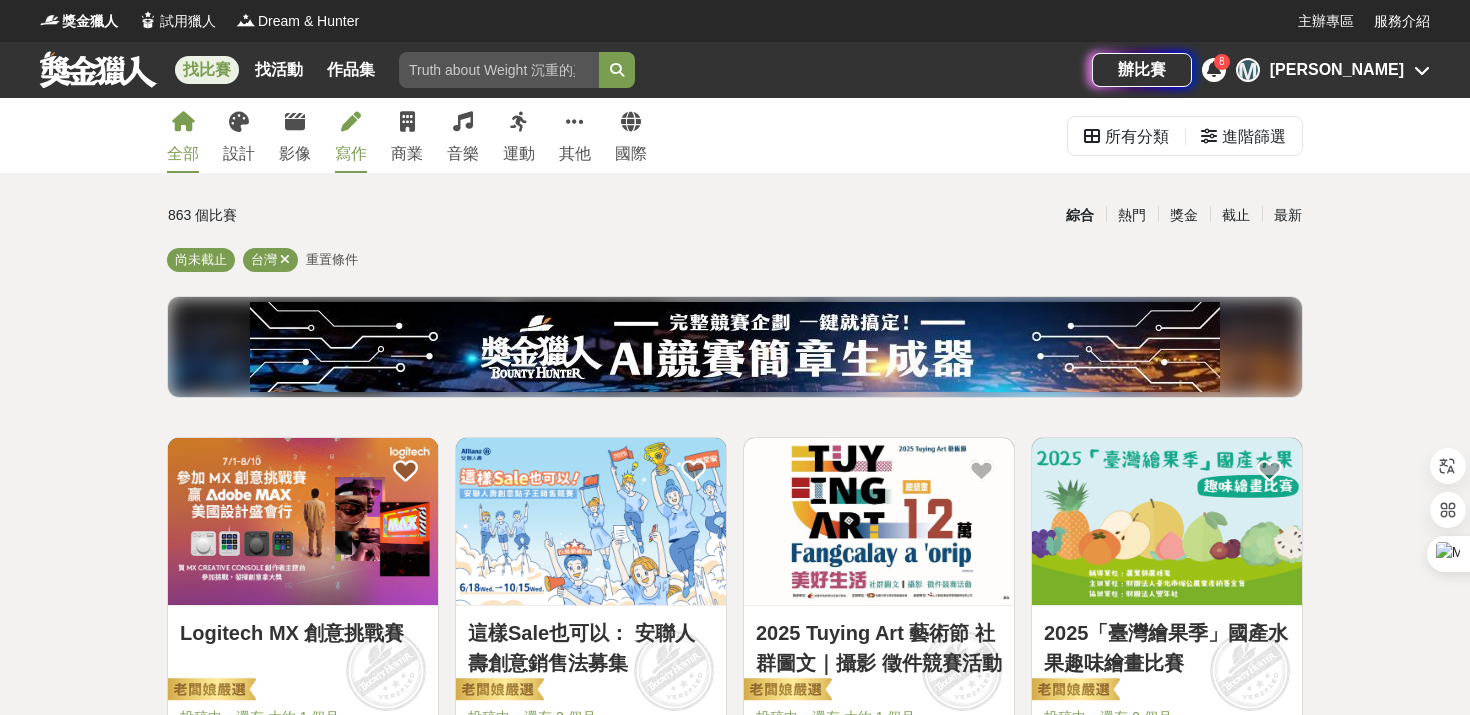 click at bounding box center [351, 122] 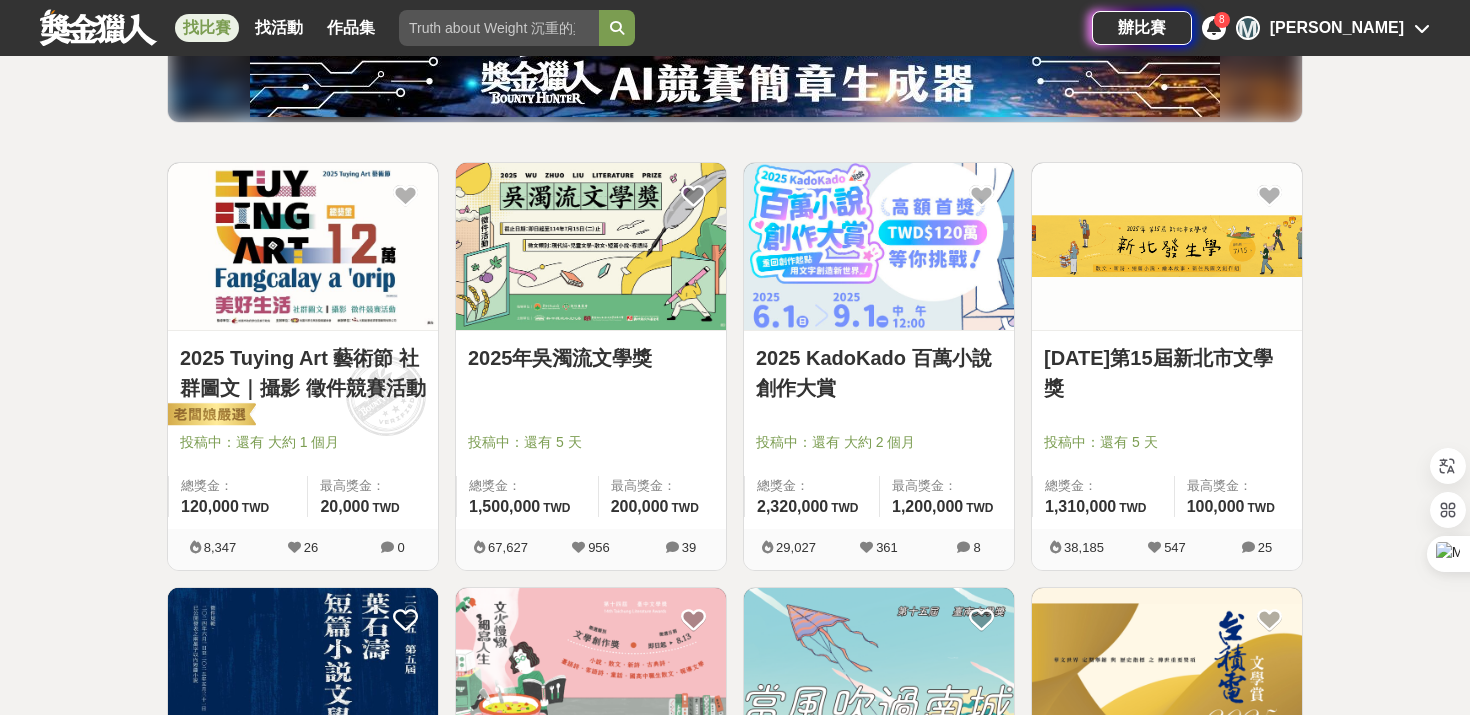 scroll, scrollTop: 322, scrollLeft: 0, axis: vertical 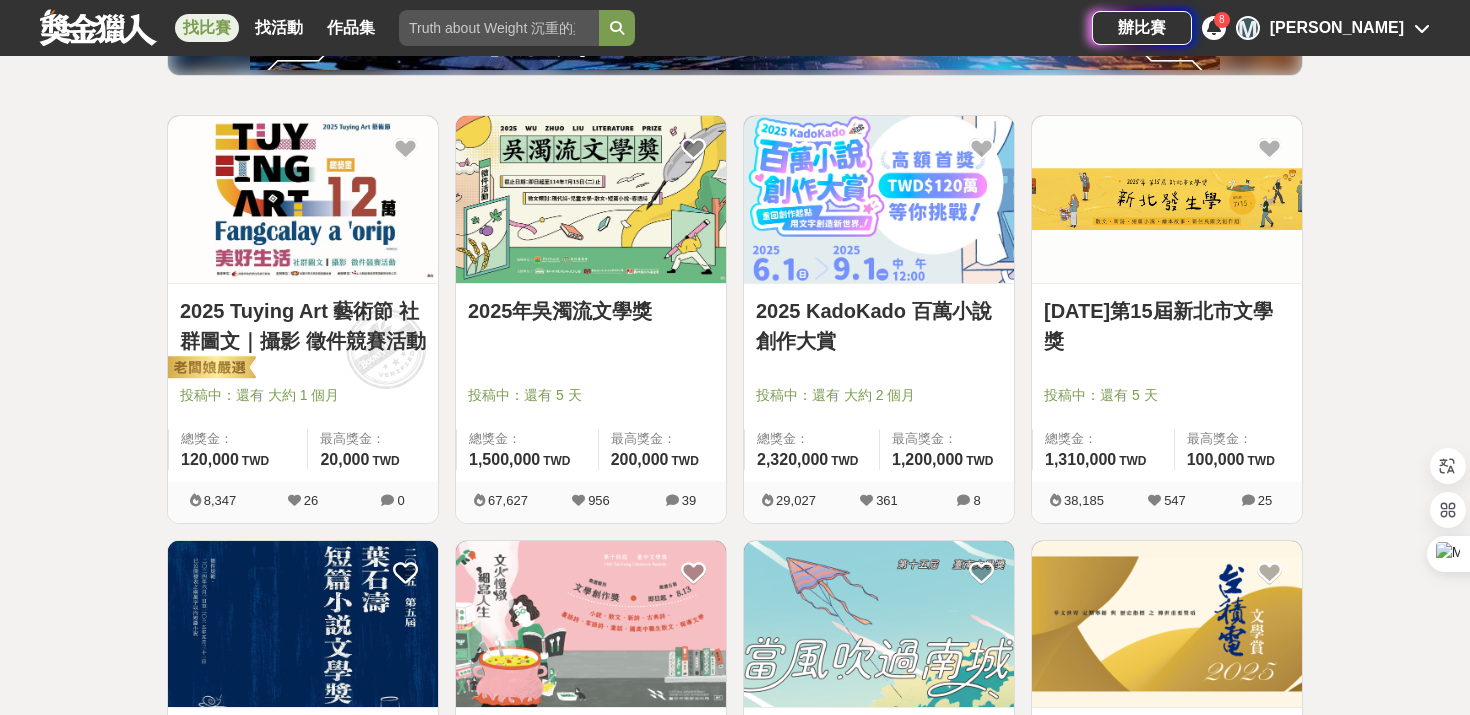 click on "2025年第15屆新北市文學獎" at bounding box center [1167, 326] 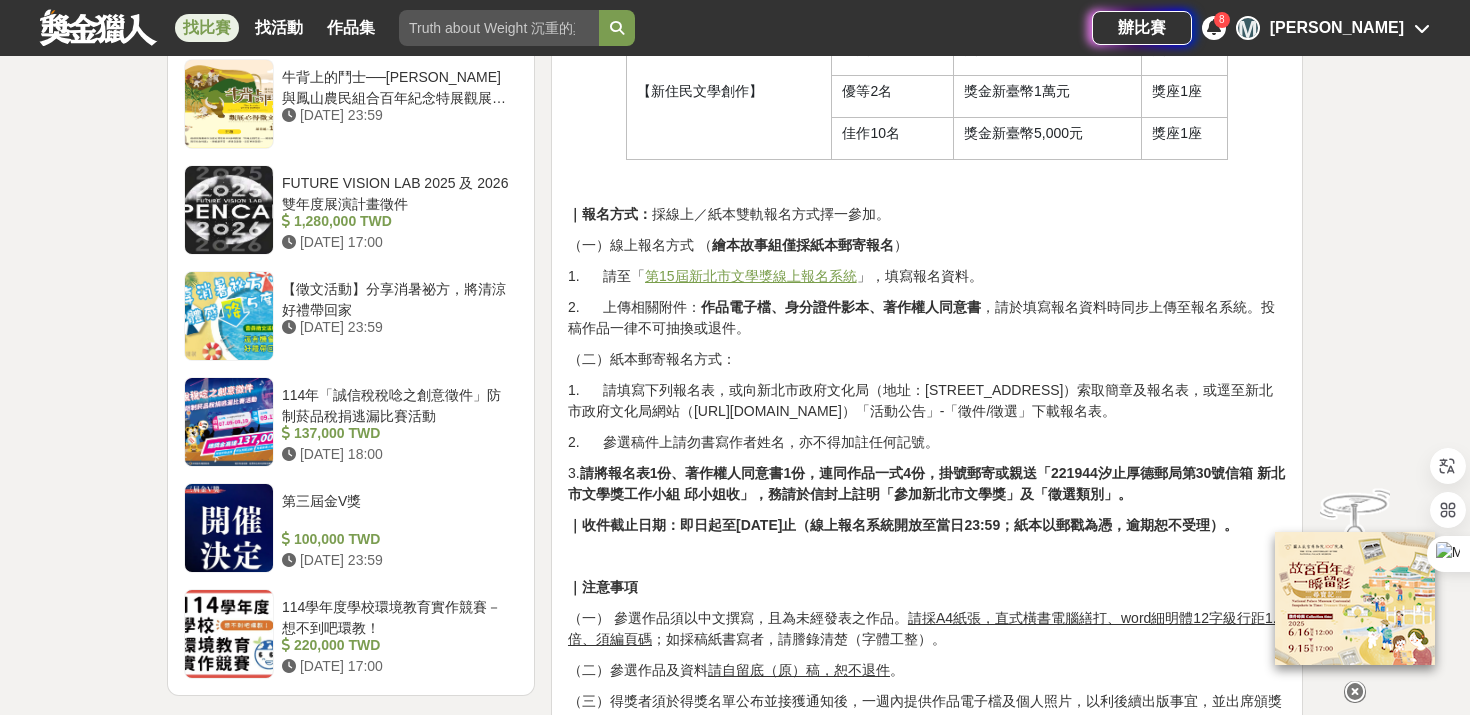 scroll, scrollTop: 2333, scrollLeft: 0, axis: vertical 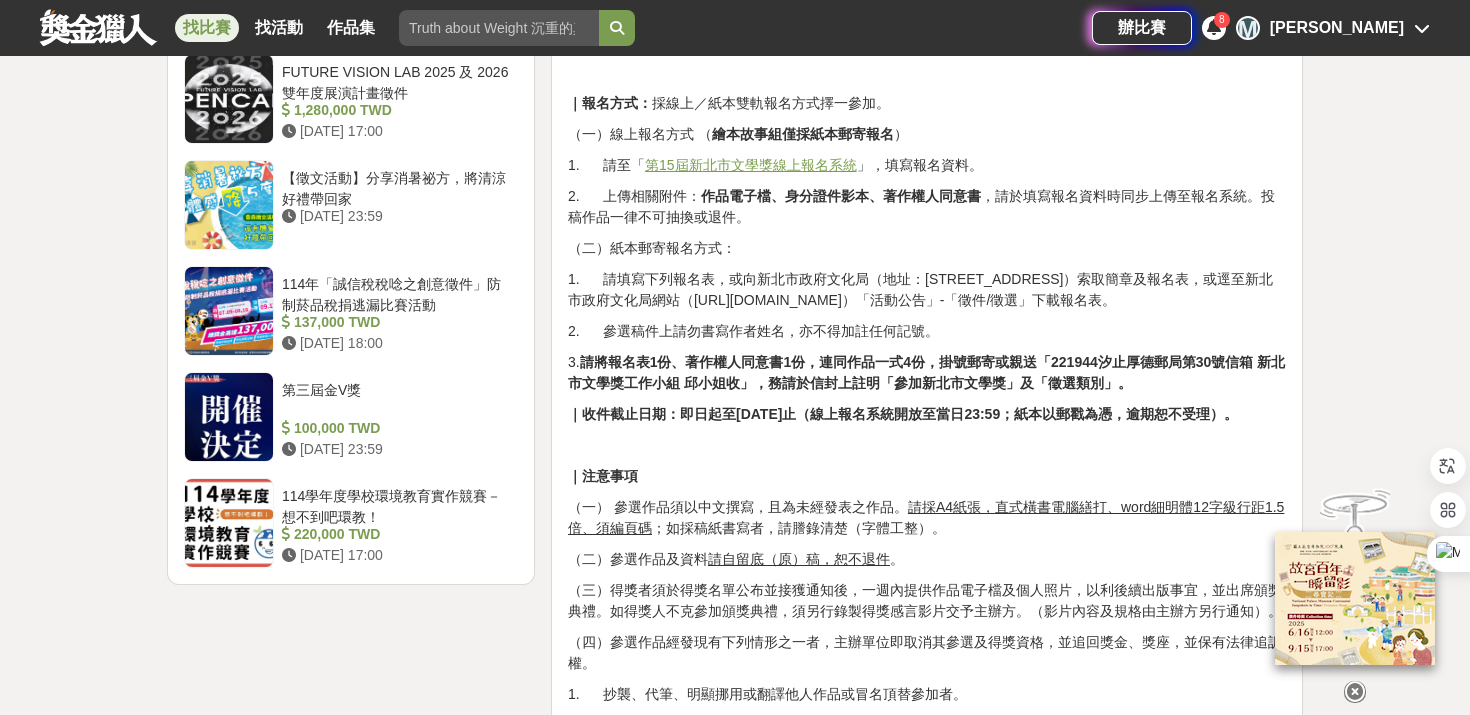click on "第15屆新北市文學獎線上報名系統" at bounding box center [751, 165] 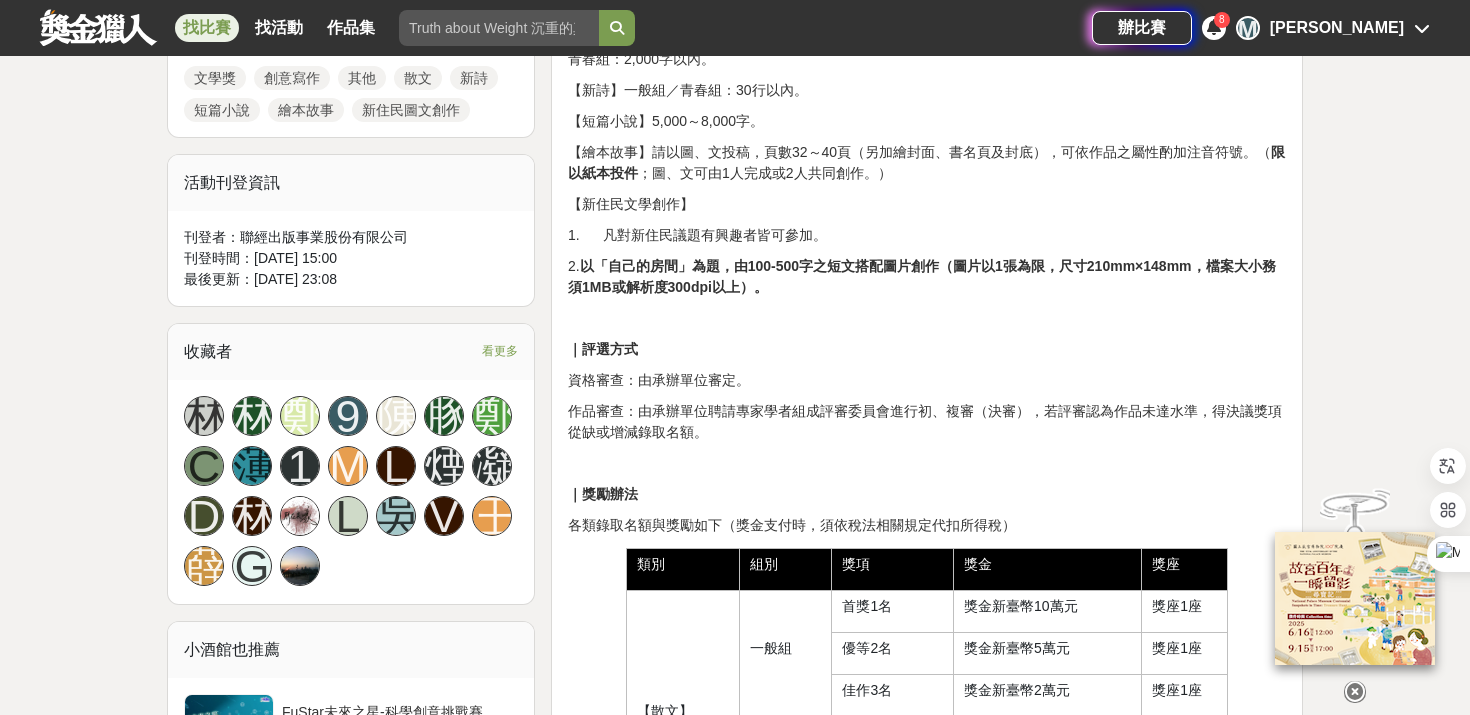 scroll, scrollTop: 1125, scrollLeft: 0, axis: vertical 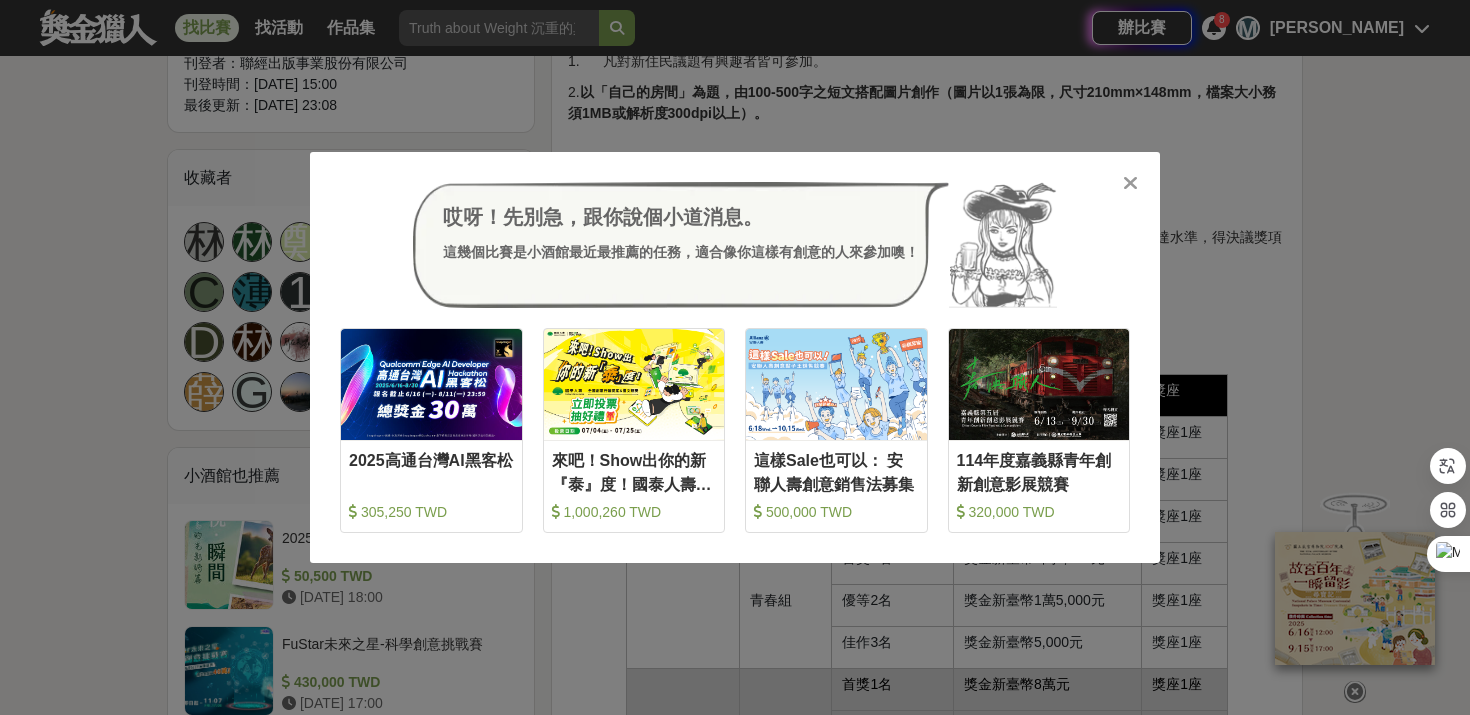 click at bounding box center [1130, 183] 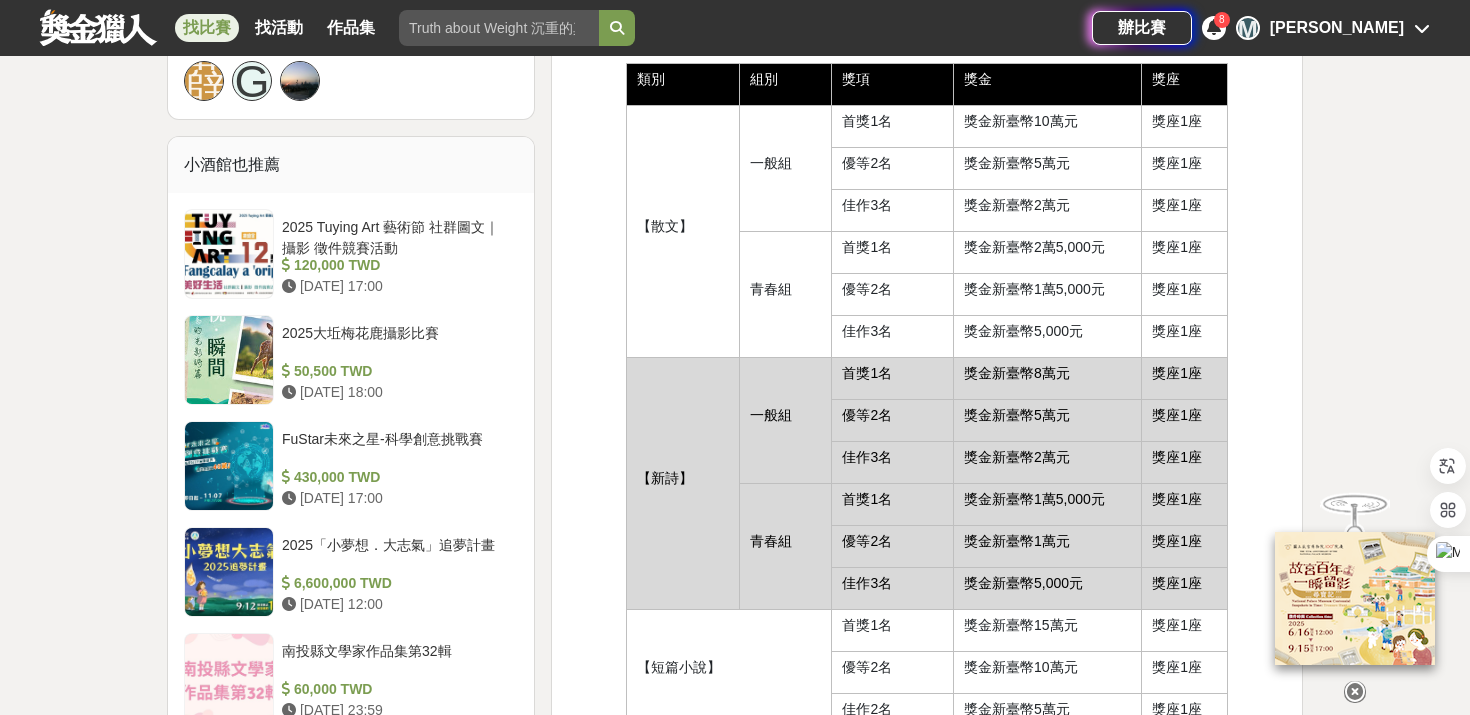 scroll, scrollTop: 0, scrollLeft: 0, axis: both 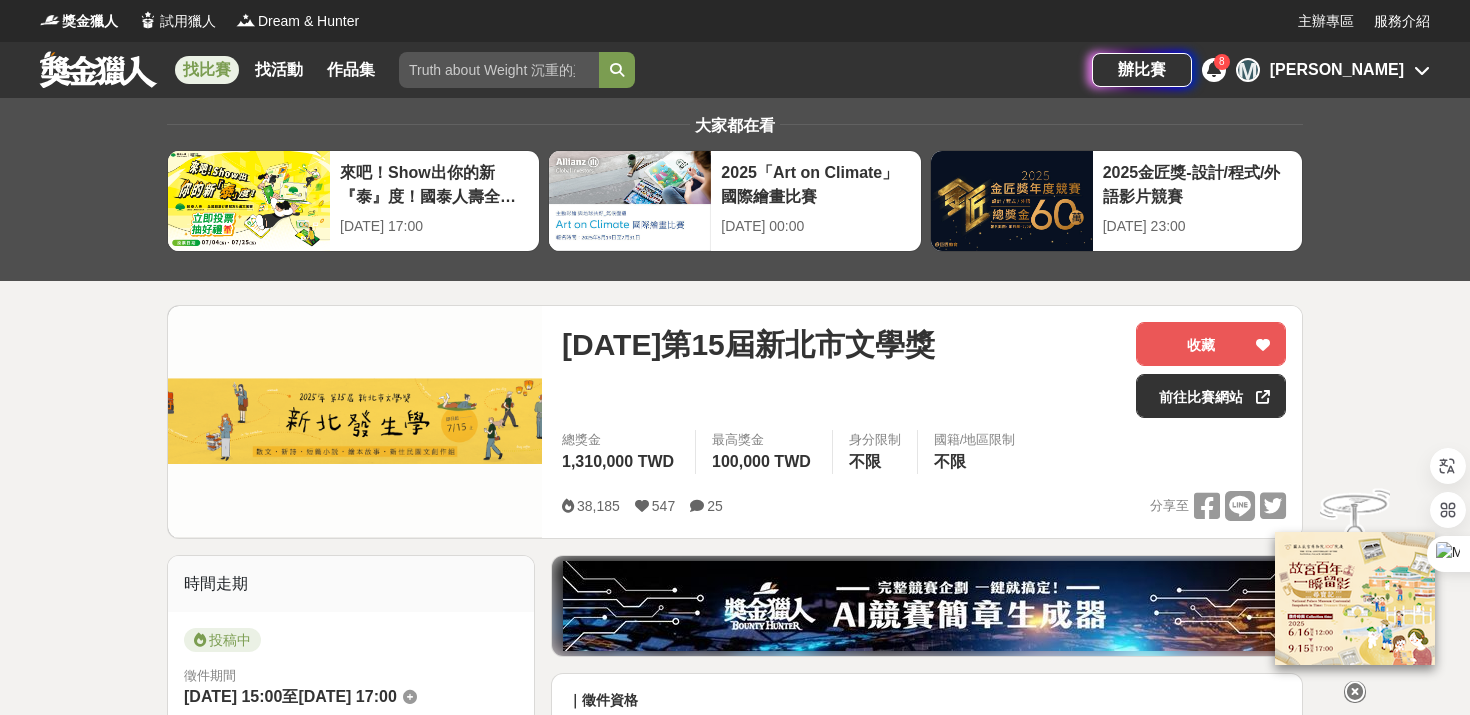 click on "找比賽" at bounding box center [207, 70] 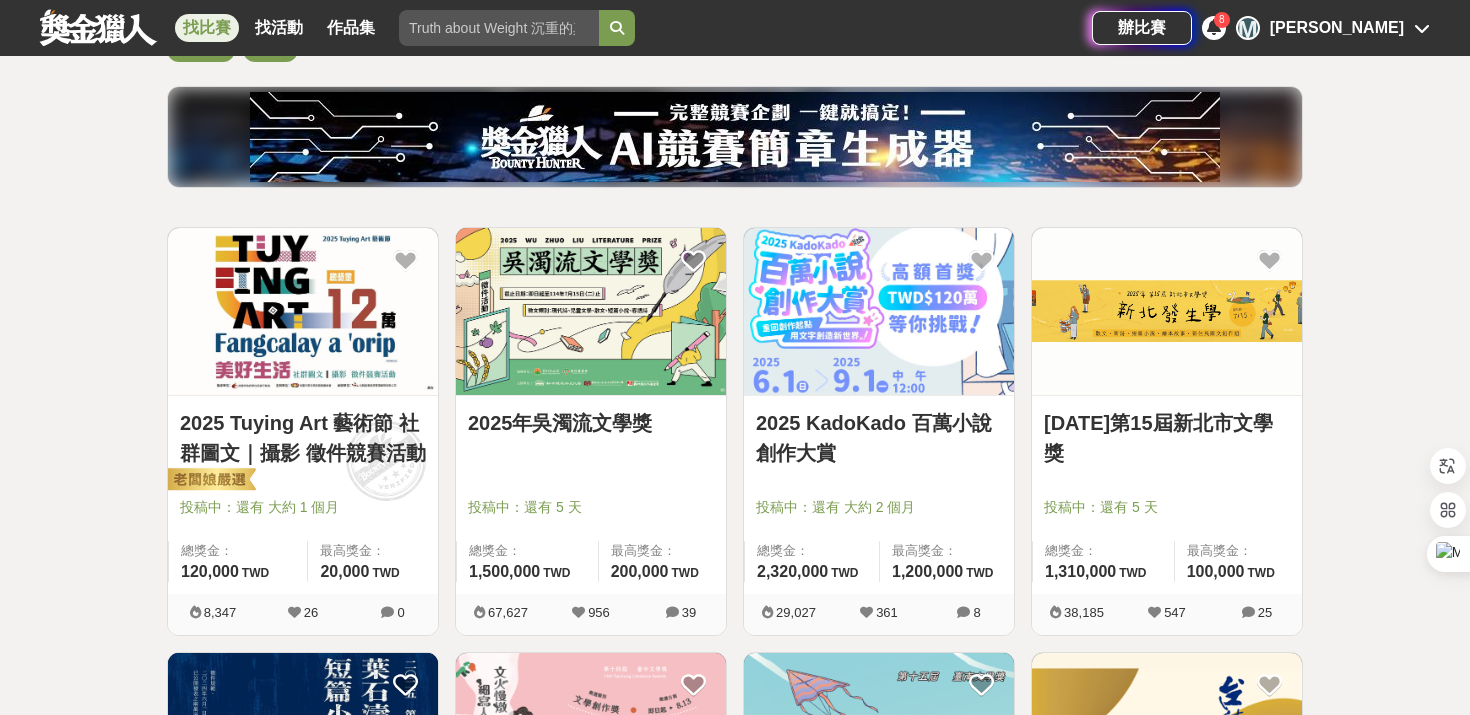 scroll, scrollTop: 252, scrollLeft: 0, axis: vertical 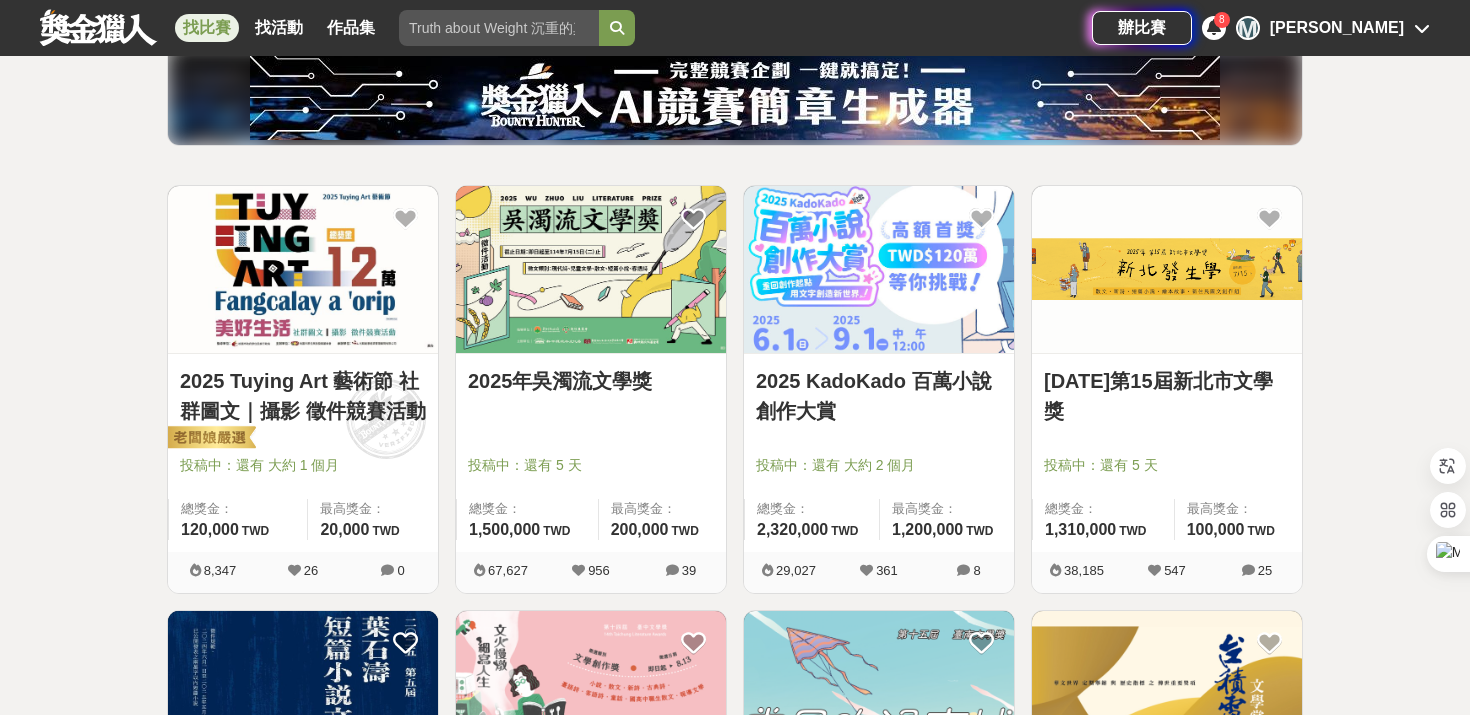 click on "2025年吳濁流文學獎" at bounding box center [591, 381] 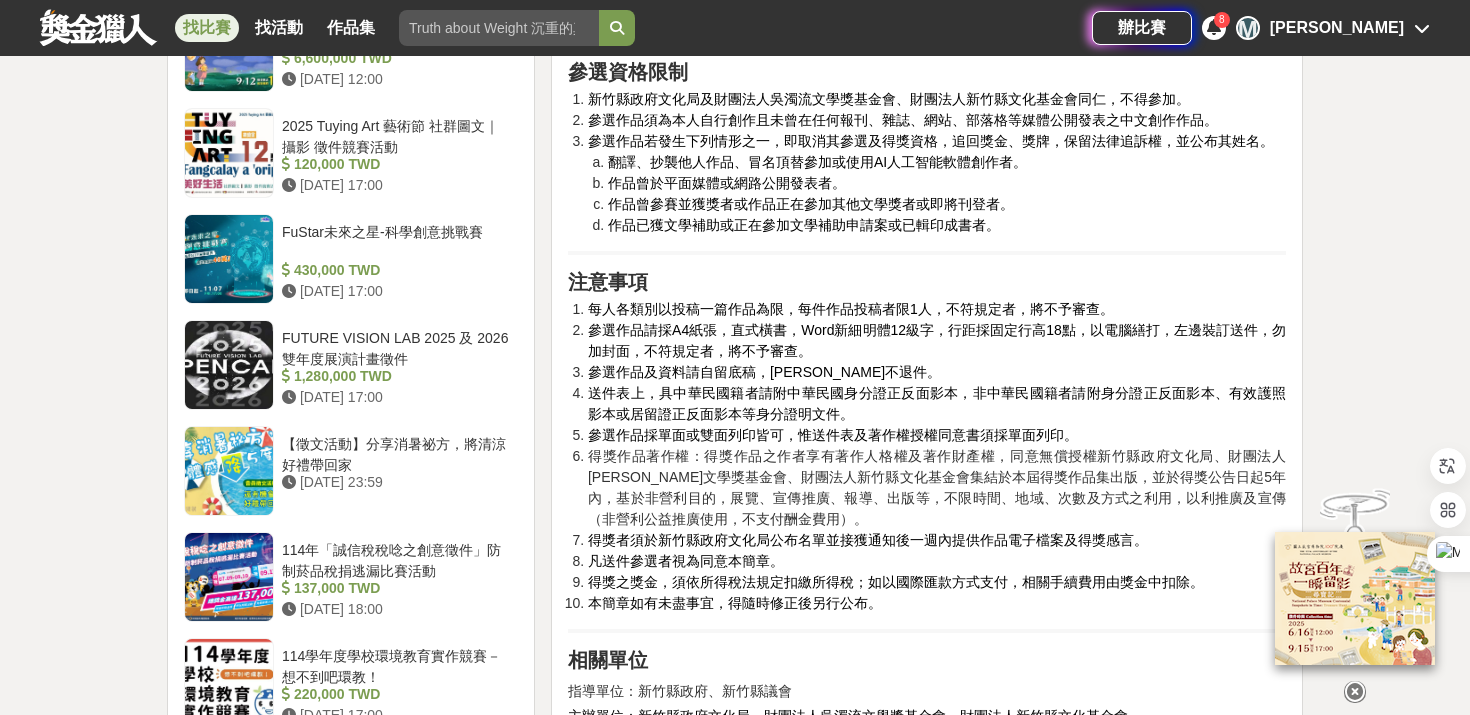 scroll, scrollTop: 2079, scrollLeft: 0, axis: vertical 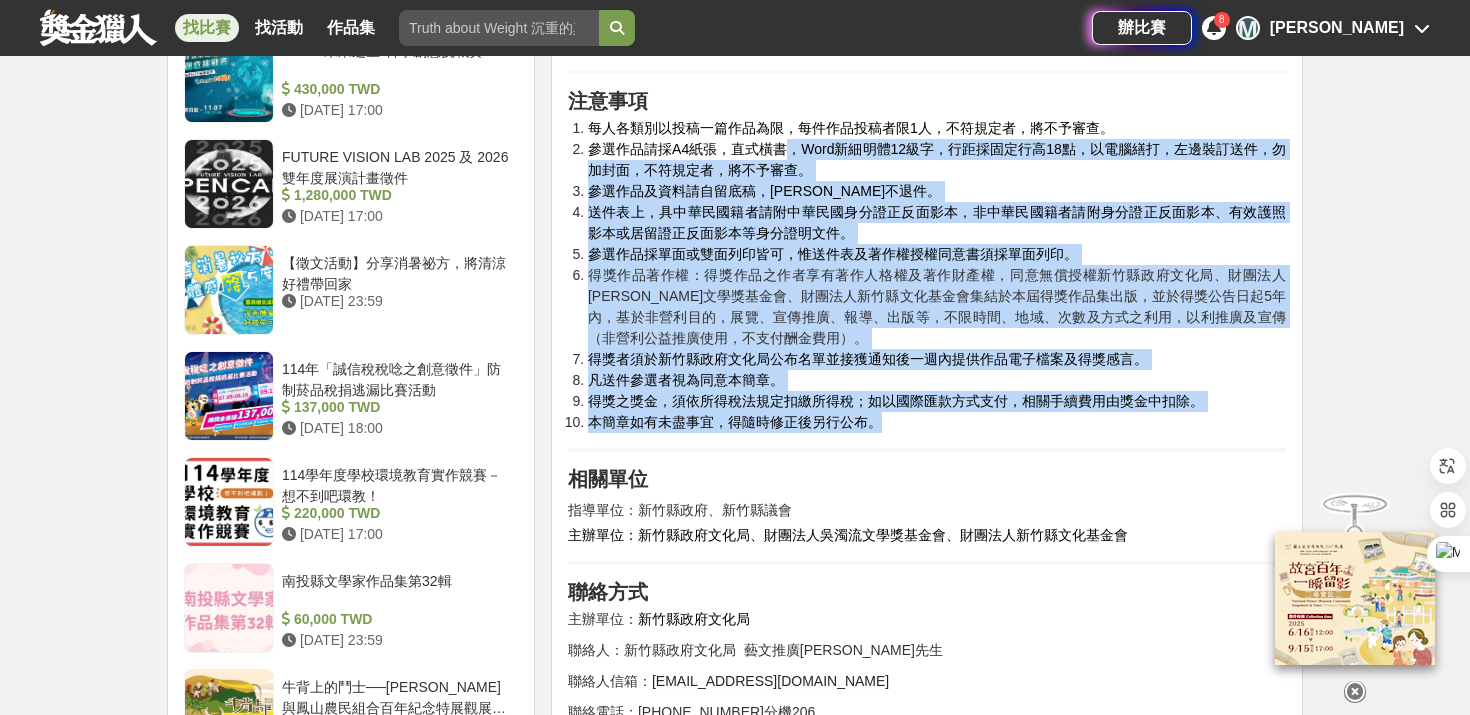 drag, startPoint x: 960, startPoint y: 459, endPoint x: 788, endPoint y: 190, distance: 319.28827 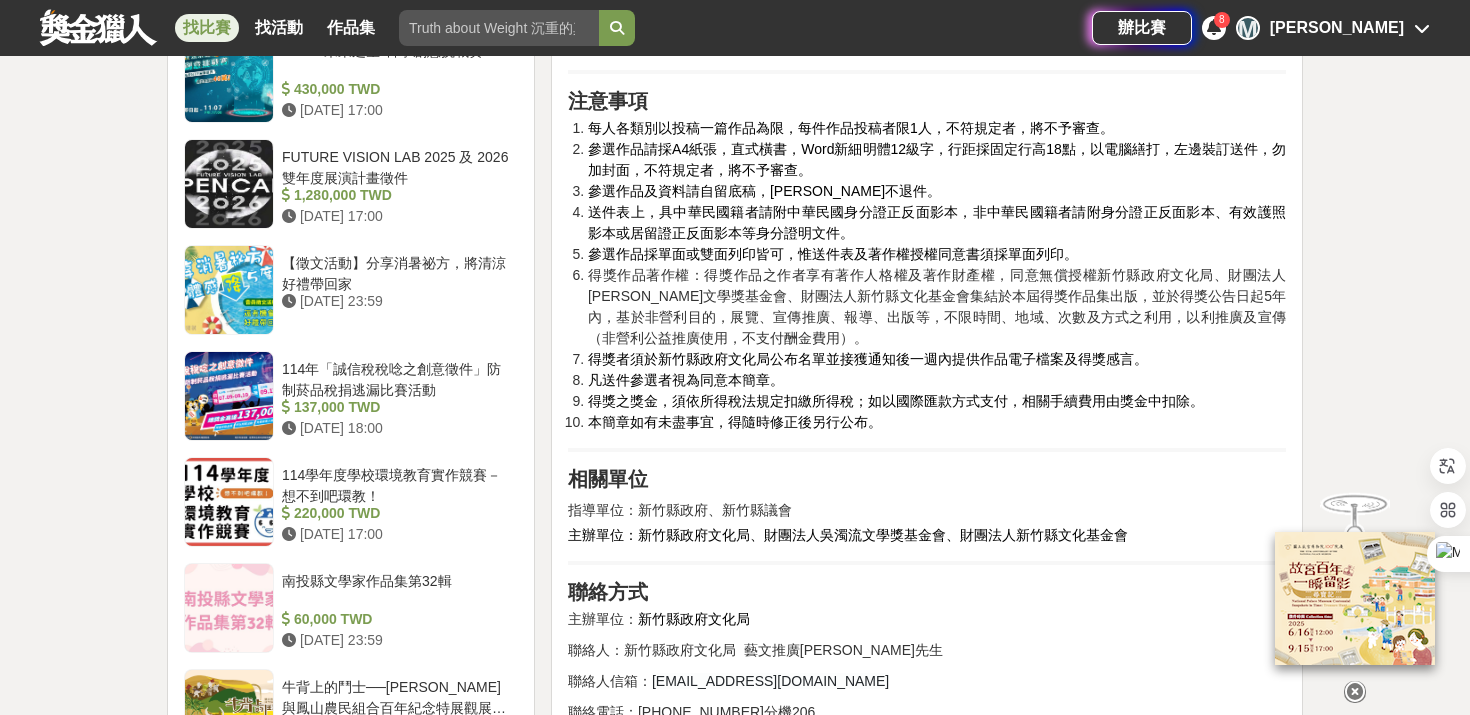 click on "參選作品採單面或雙面列印皆可，惟送件表及著作權授權同意書須採單面列印。" at bounding box center (833, 254) 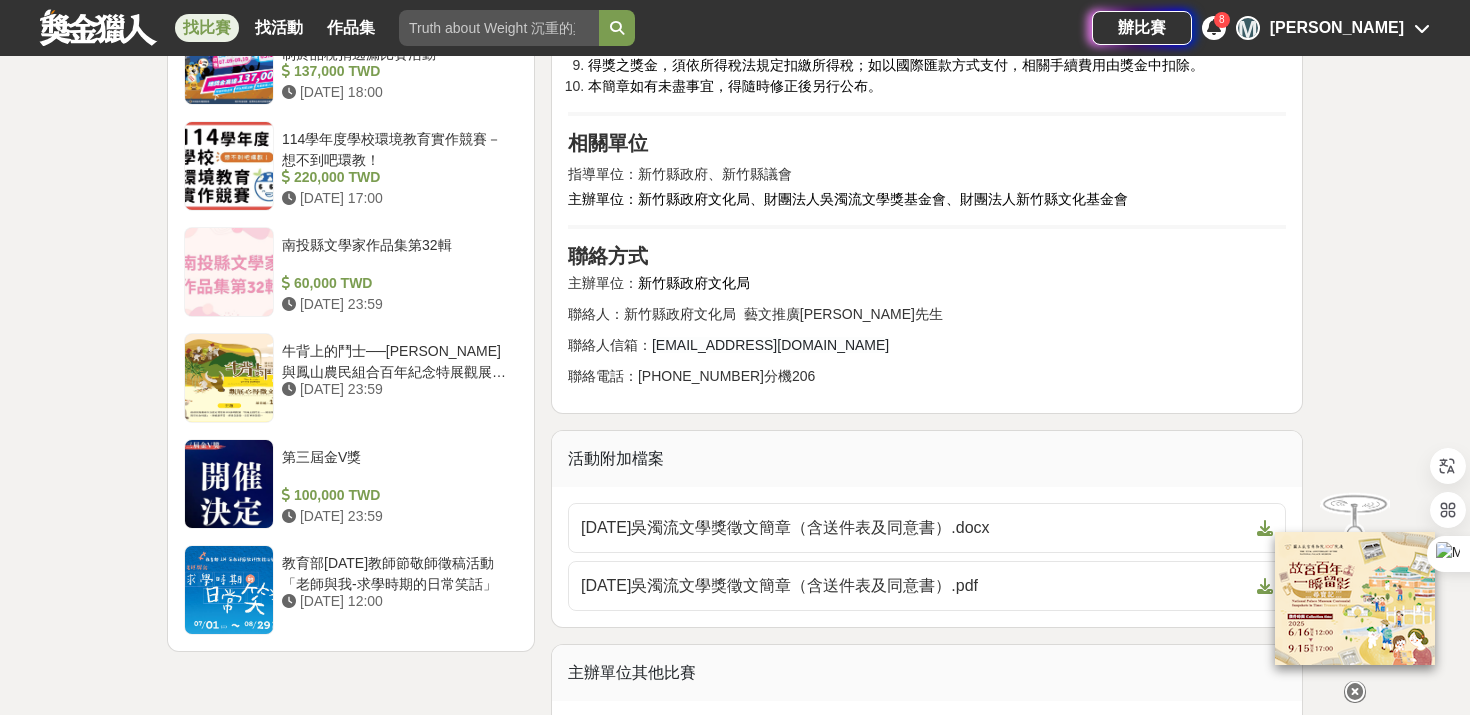 scroll, scrollTop: 2487, scrollLeft: 0, axis: vertical 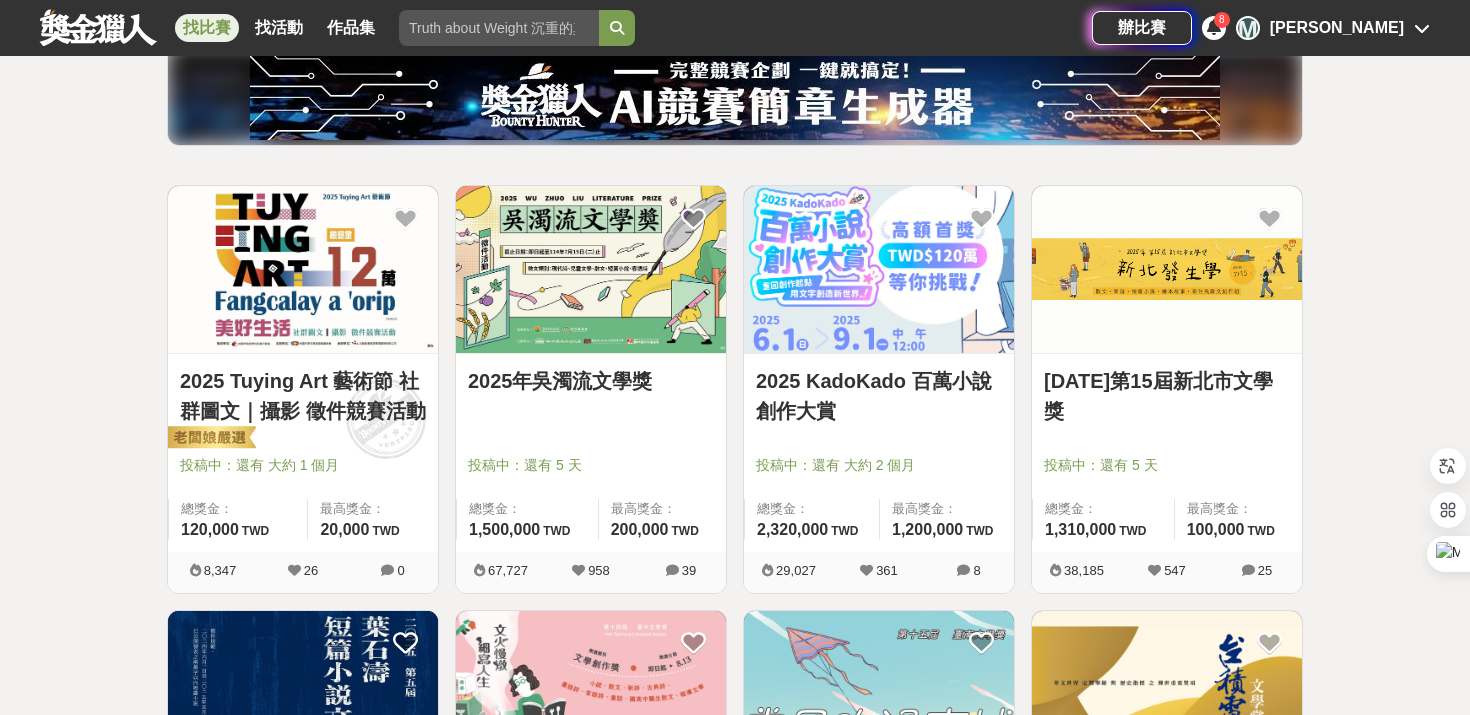 click on "2025年吳濁流文學獎" at bounding box center [591, 381] 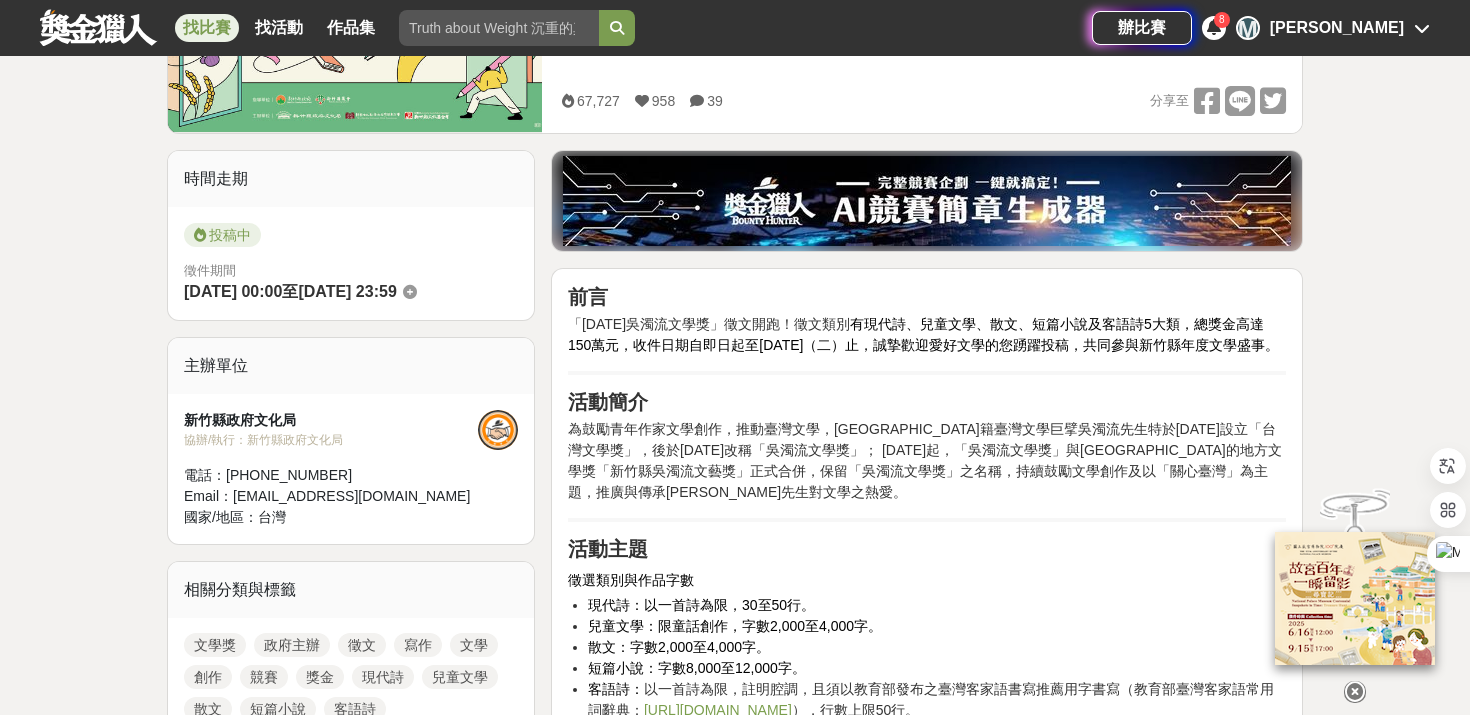 scroll, scrollTop: 403, scrollLeft: 0, axis: vertical 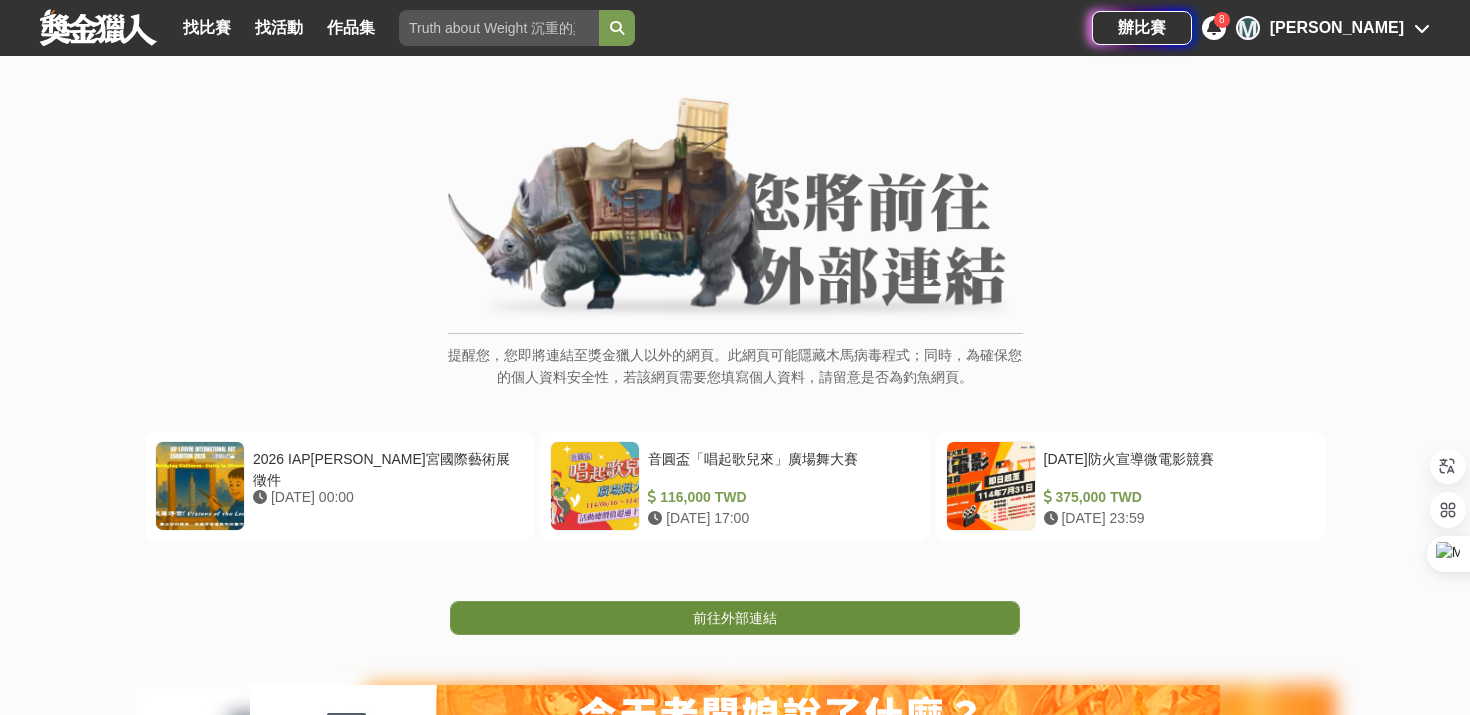 click on "前往外部連結" at bounding box center (735, 618) 